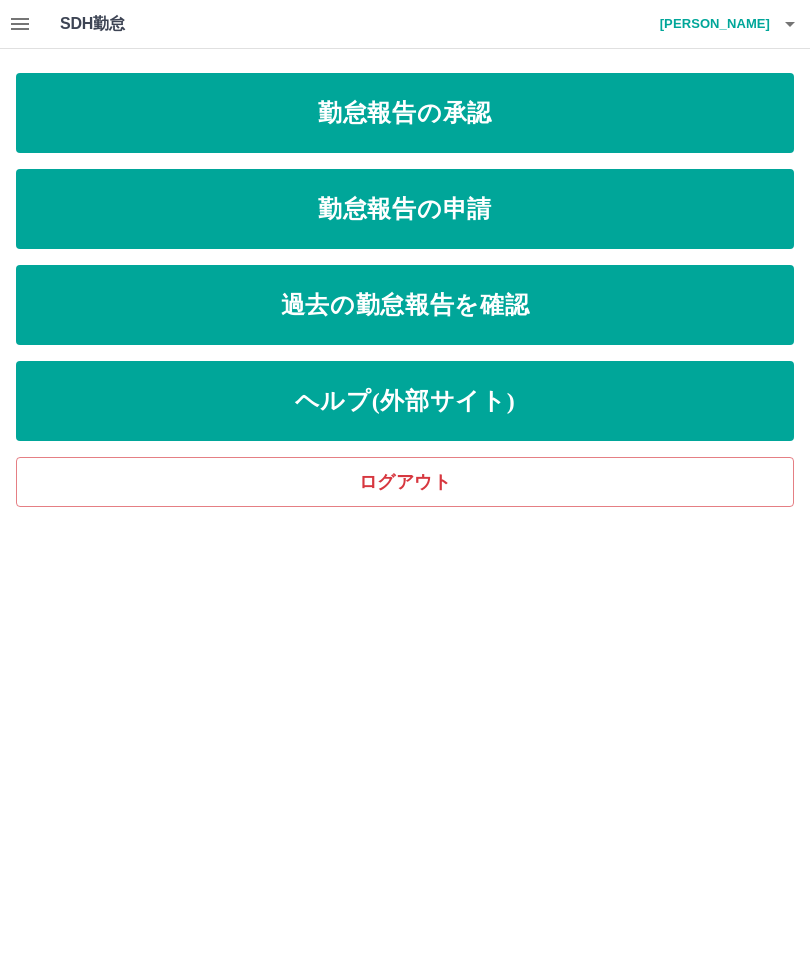 scroll, scrollTop: 0, scrollLeft: 0, axis: both 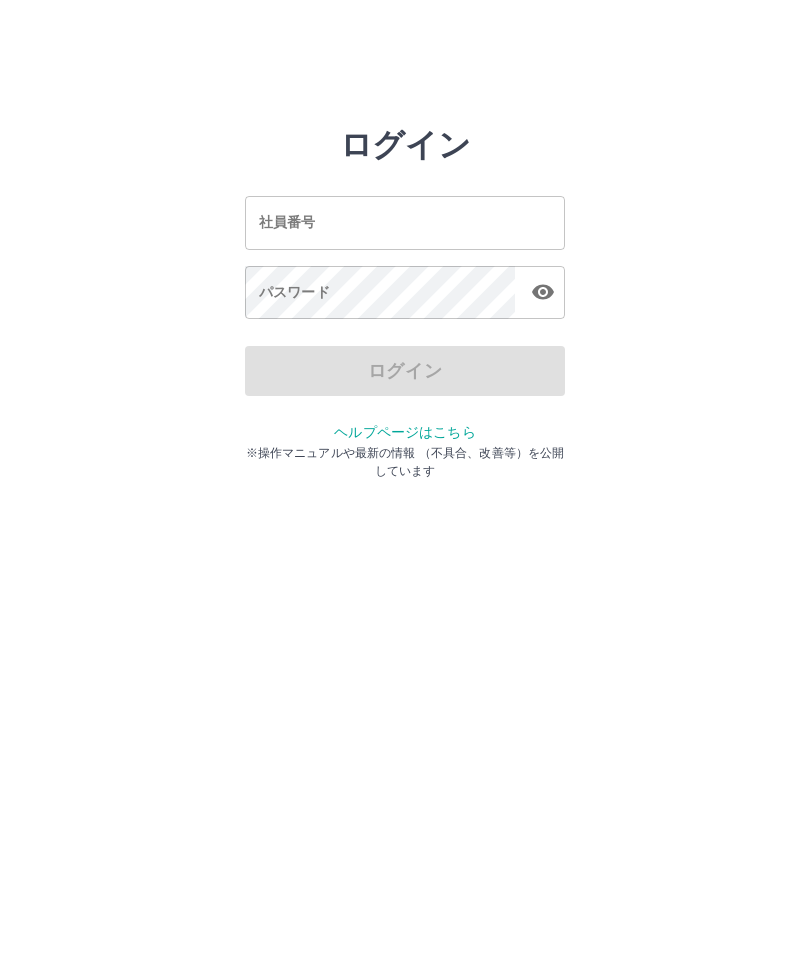 click on "社員番号" at bounding box center (405, 222) 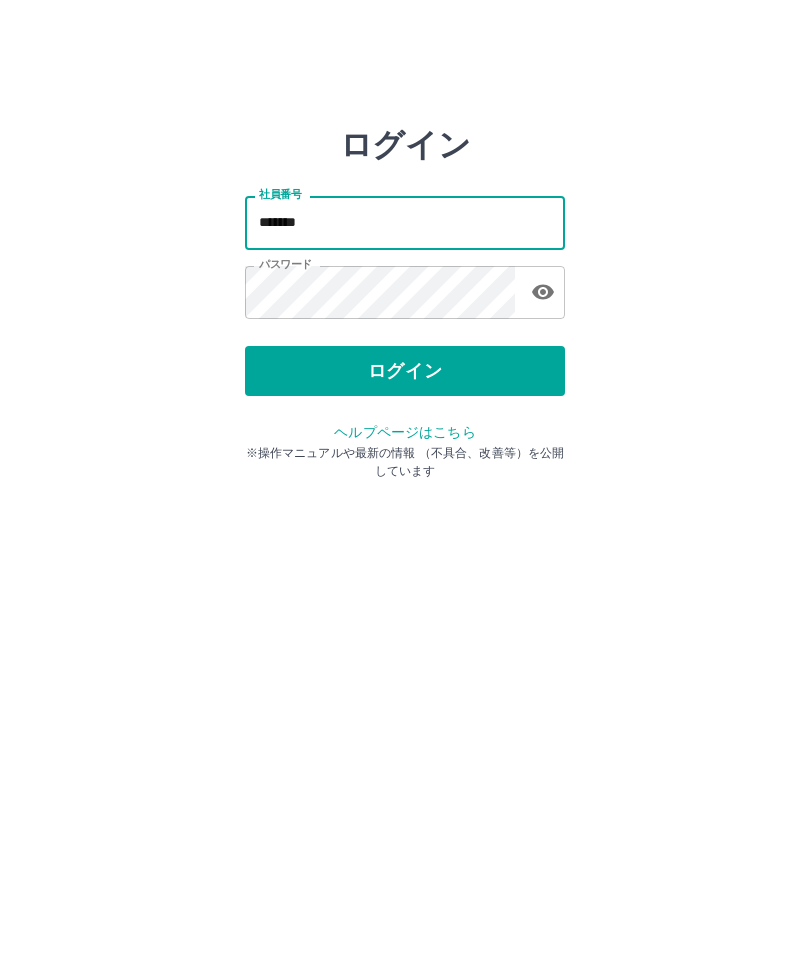 click on "*******" at bounding box center [405, 222] 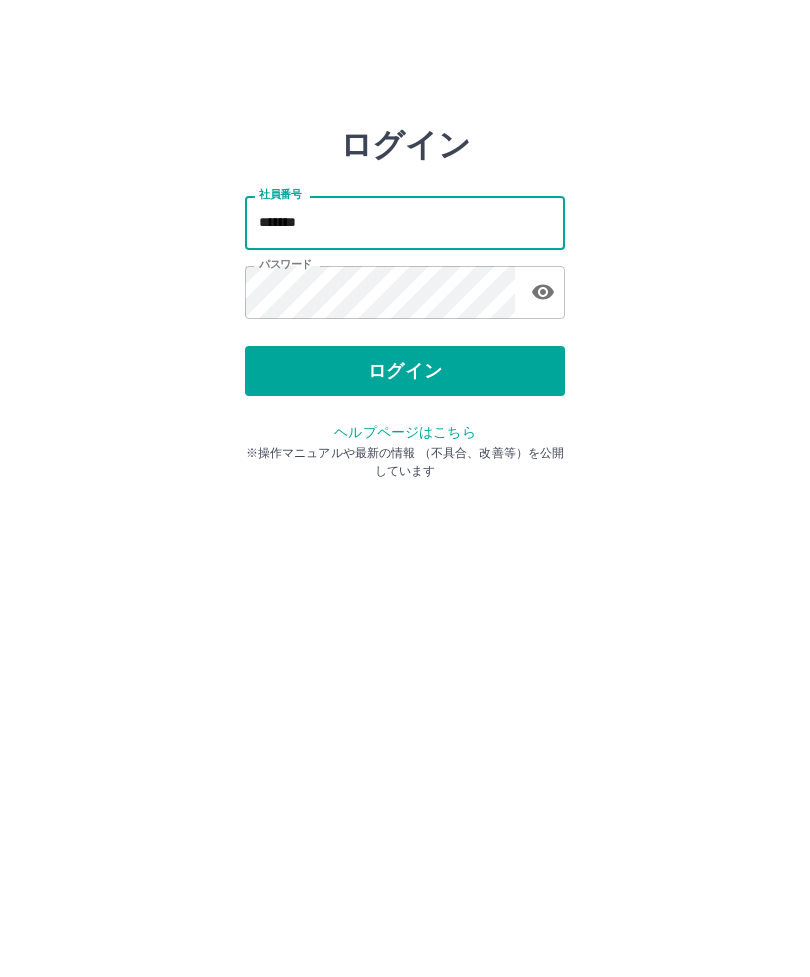 click on "*******" at bounding box center [405, 222] 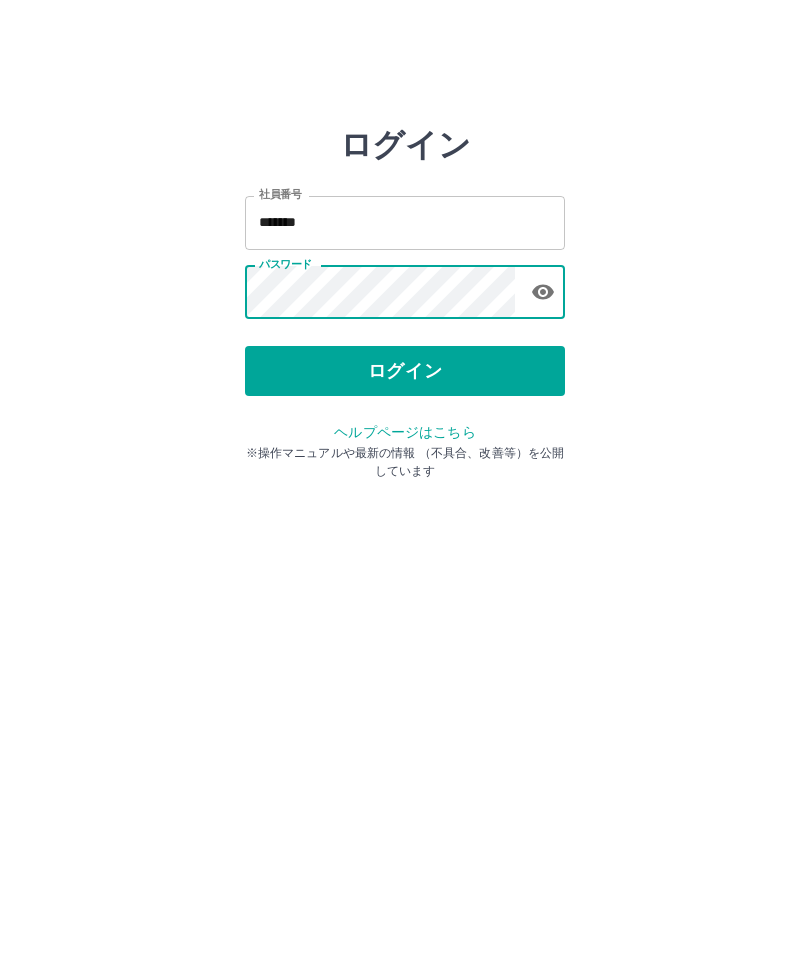 click on "ログイン" at bounding box center (405, 371) 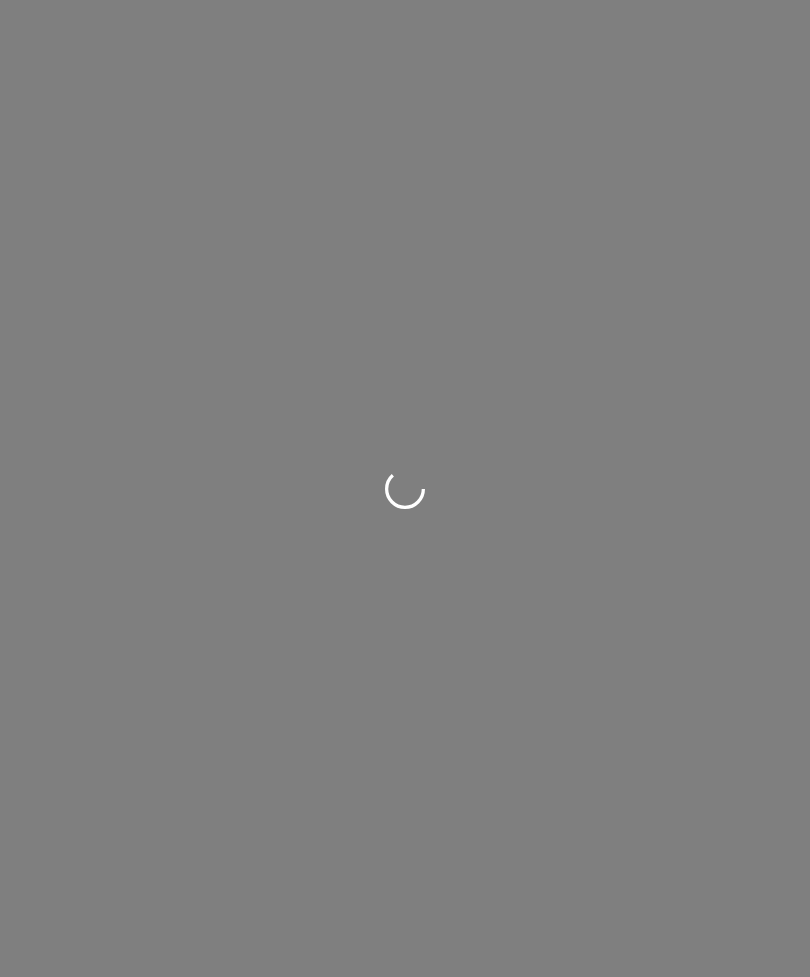 scroll, scrollTop: 0, scrollLeft: 0, axis: both 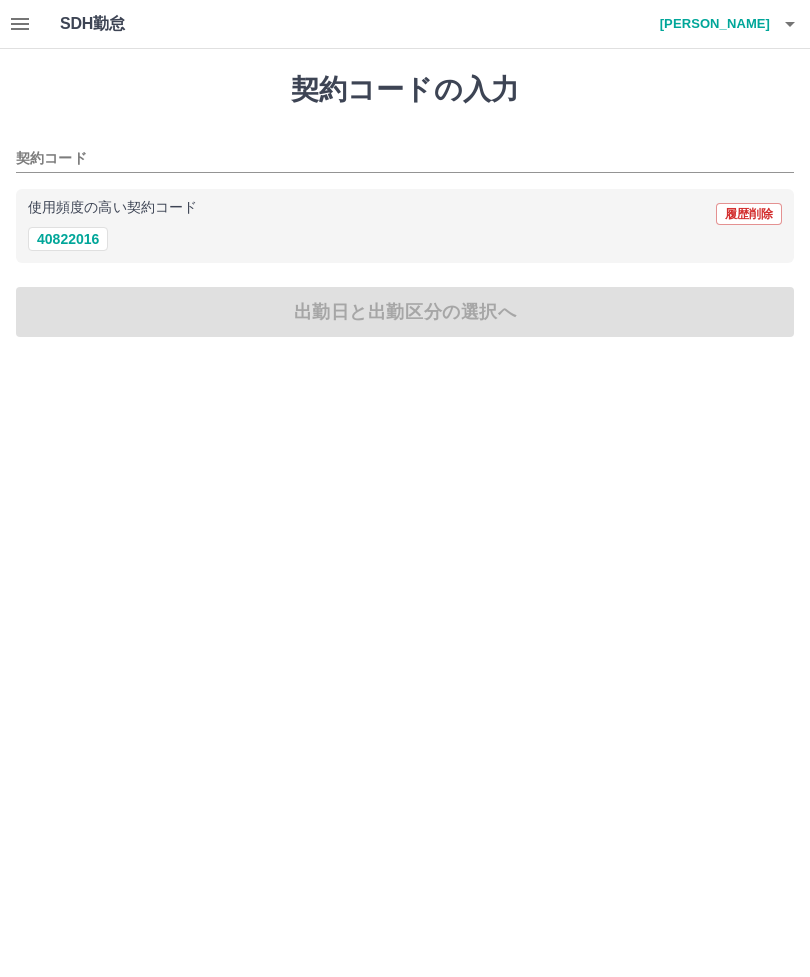 click on "契約コード" at bounding box center [390, 159] 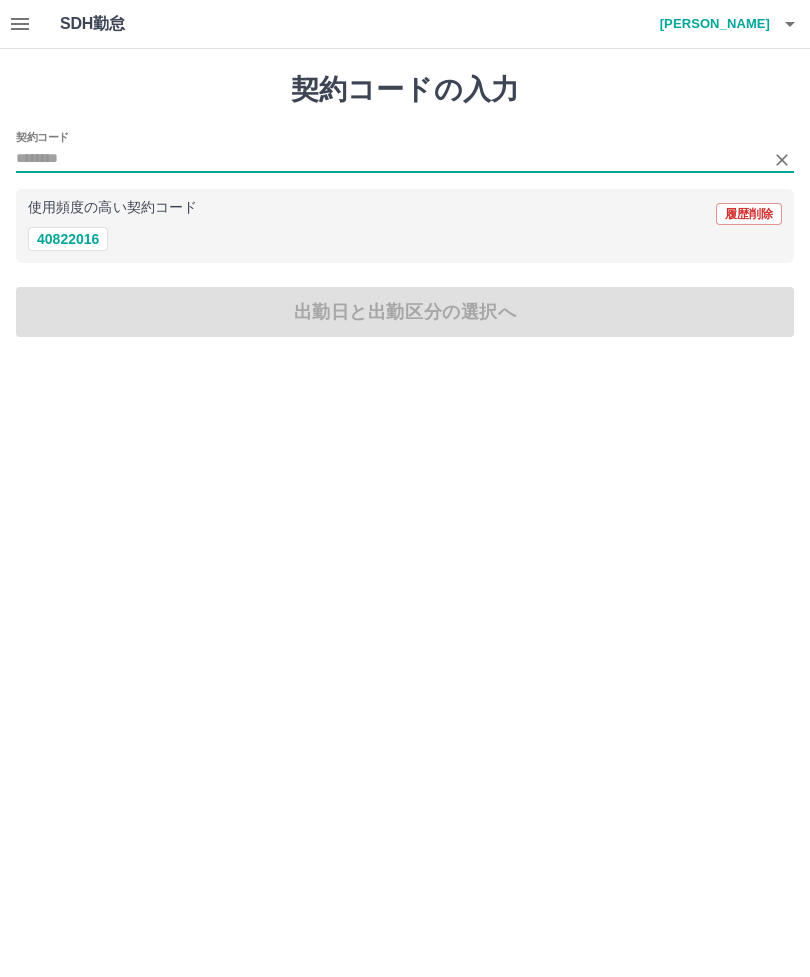 click on "40822016" at bounding box center [68, 239] 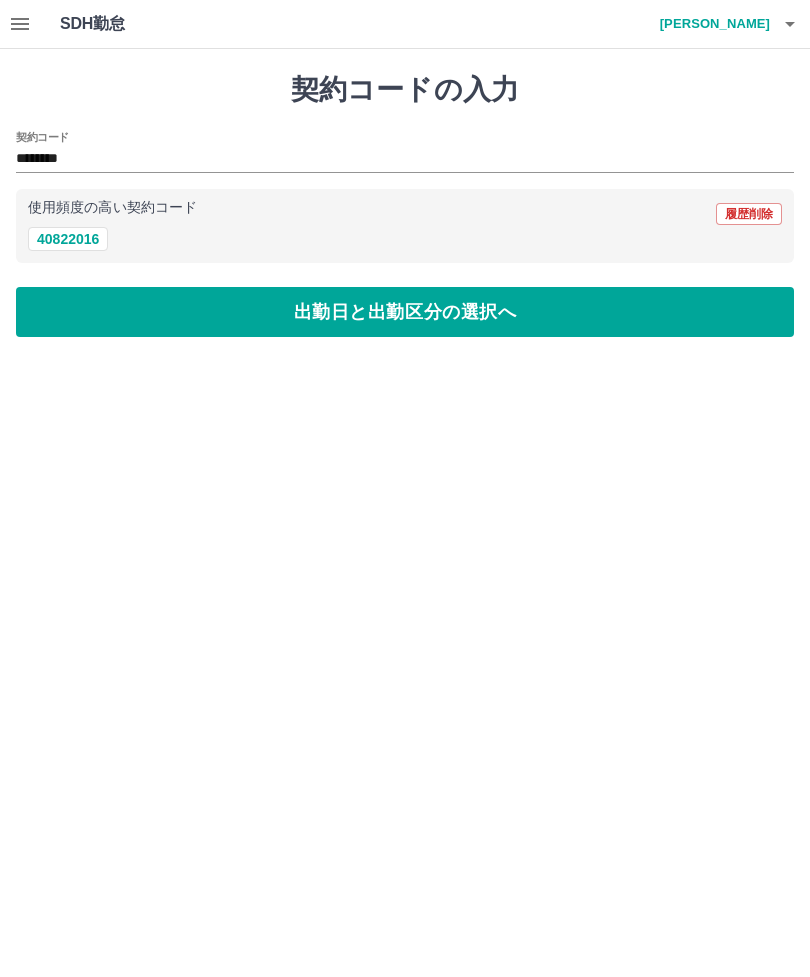 click on "出勤日と出勤区分の選択へ" at bounding box center (405, 312) 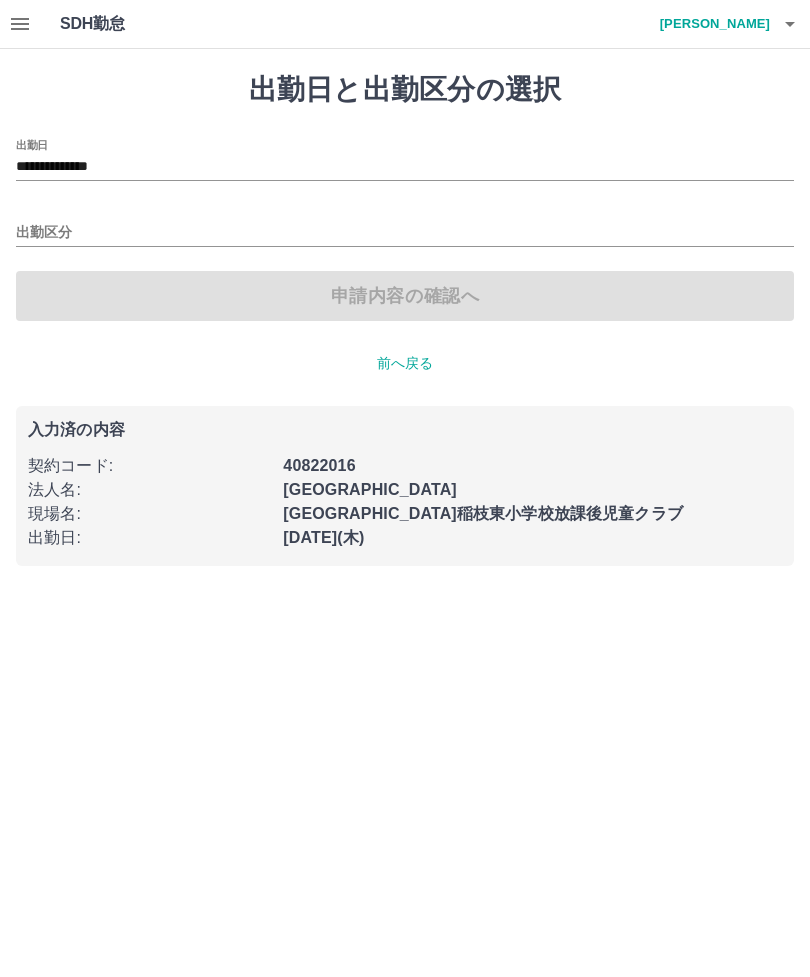 click on "**********" at bounding box center (405, 167) 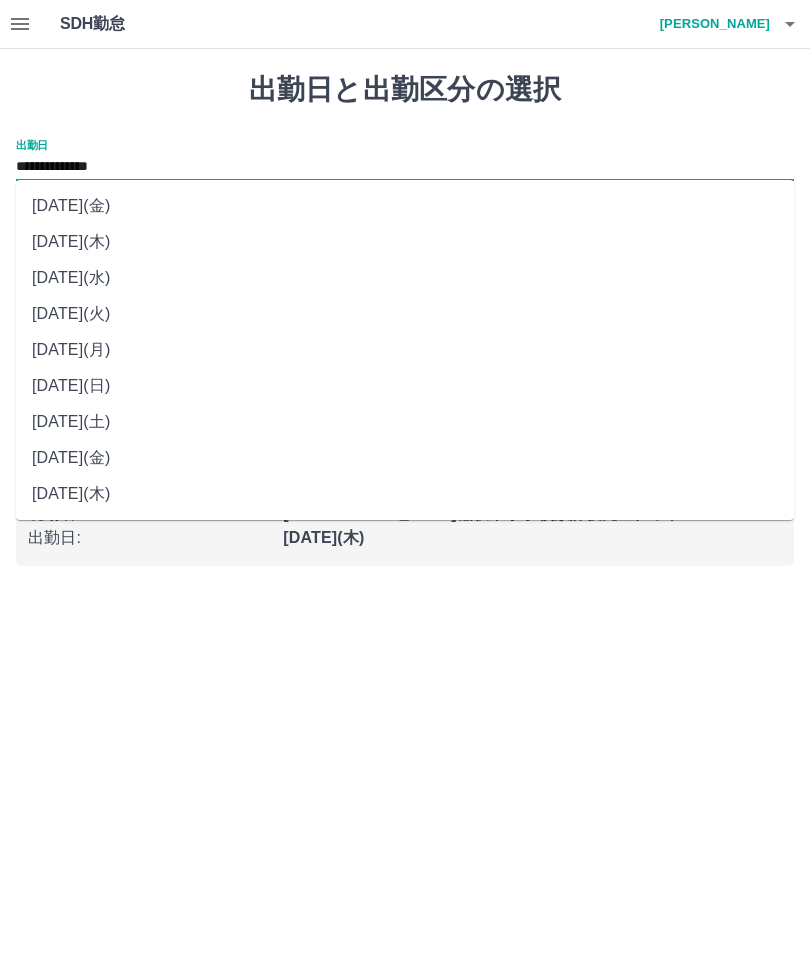 click on "2025年07月08日(火)" at bounding box center (405, 314) 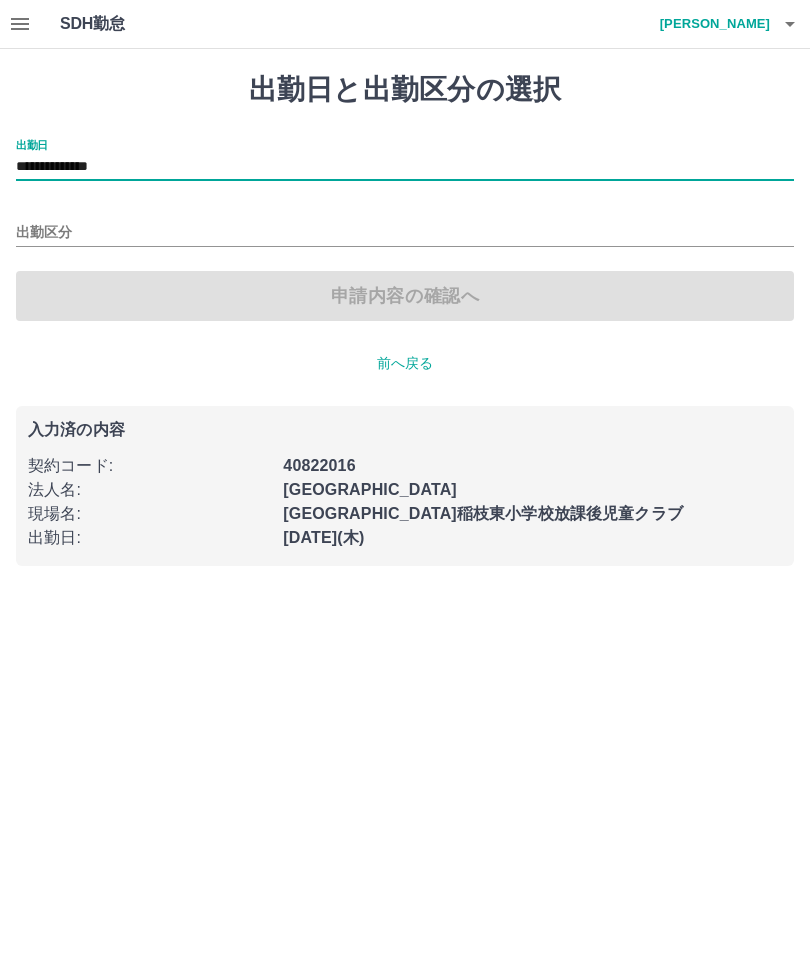 click on "出勤区分" at bounding box center [405, 233] 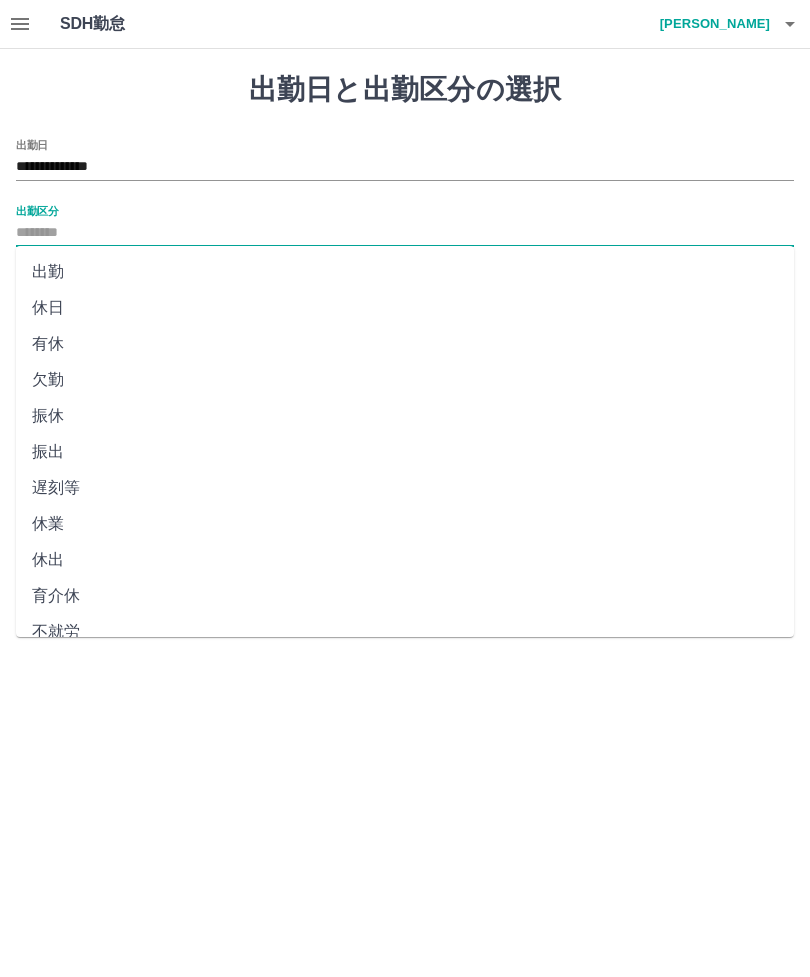 click on "有休" at bounding box center [405, 344] 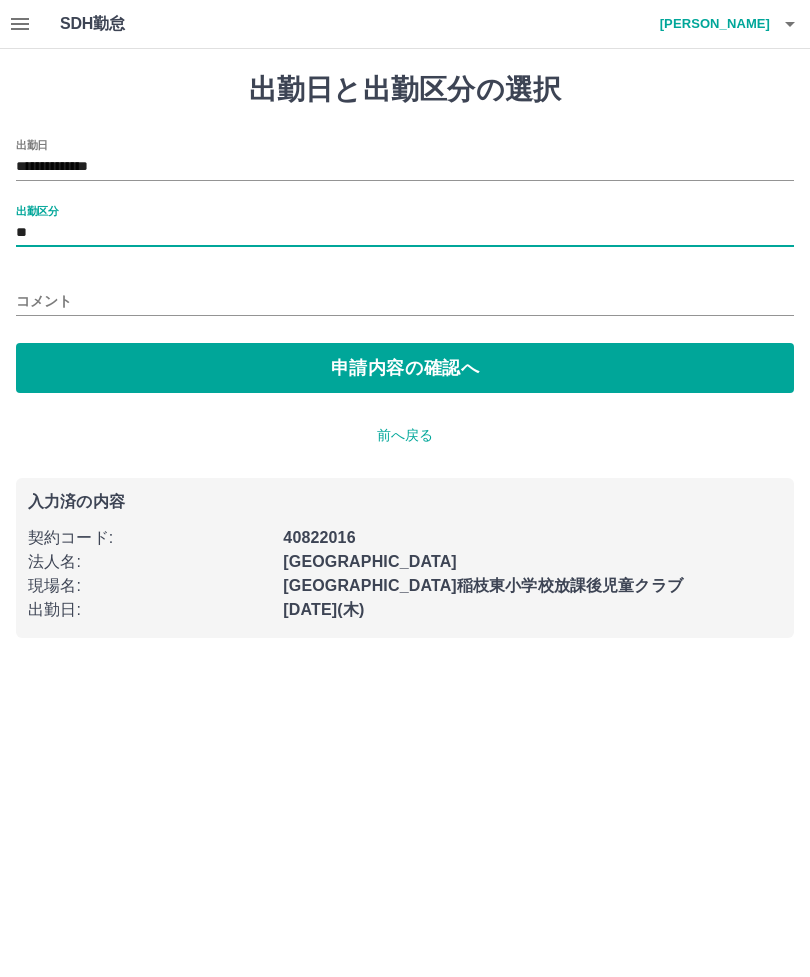 click on "申請内容の確認へ" at bounding box center (405, 368) 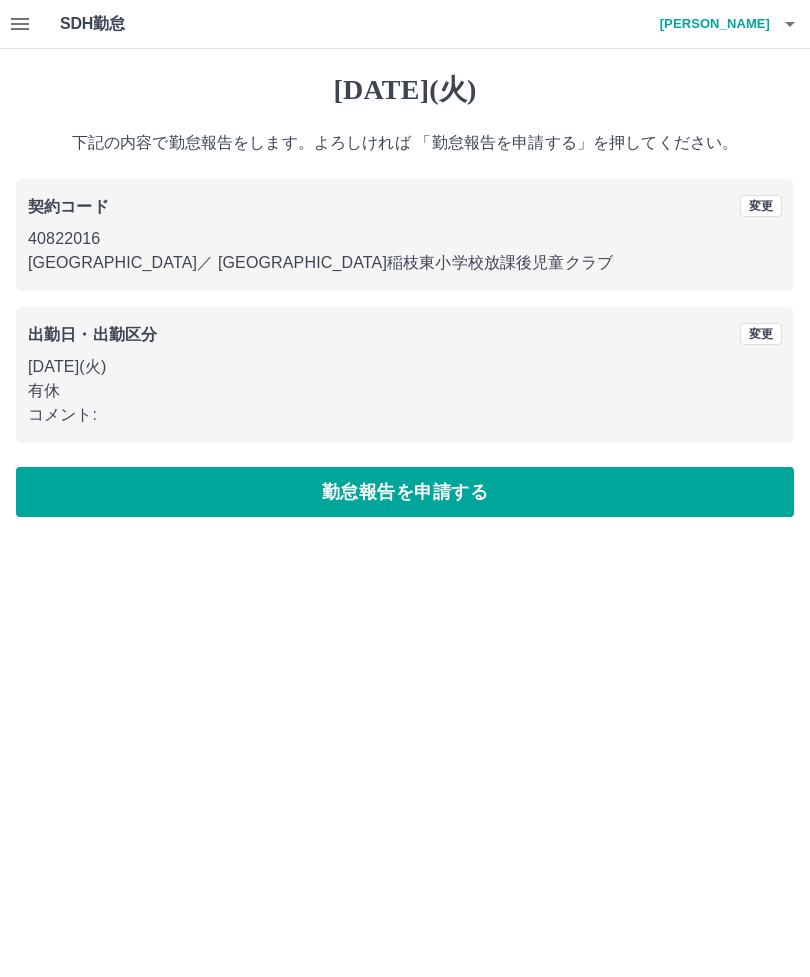 click on "勤怠報告を申請する" at bounding box center [405, 492] 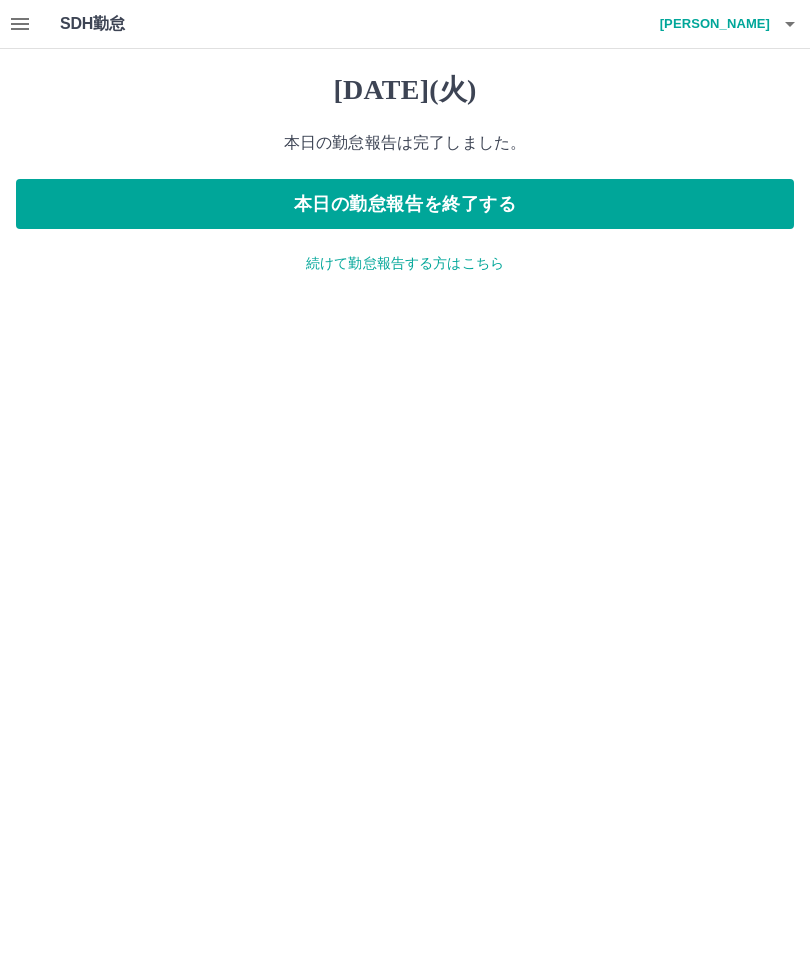 click on "本日の勤怠報告を終了する" at bounding box center (405, 204) 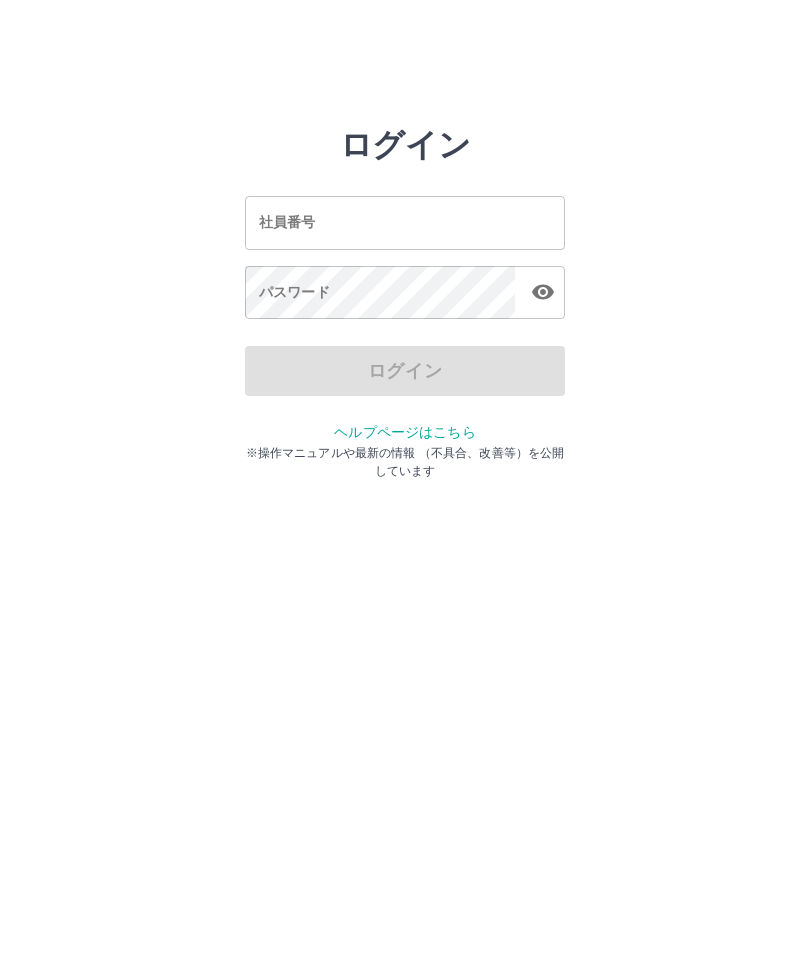 scroll, scrollTop: 0, scrollLeft: 0, axis: both 